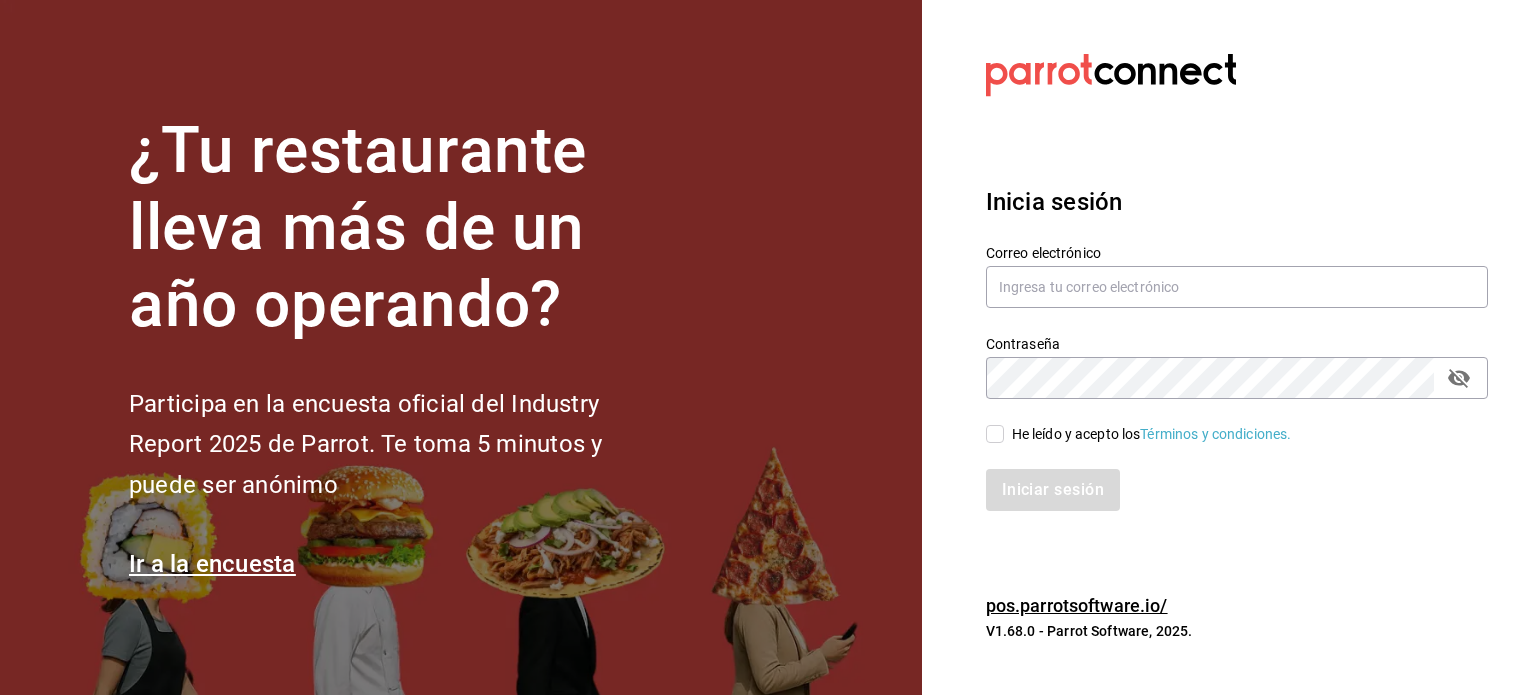 scroll, scrollTop: 0, scrollLeft: 0, axis: both 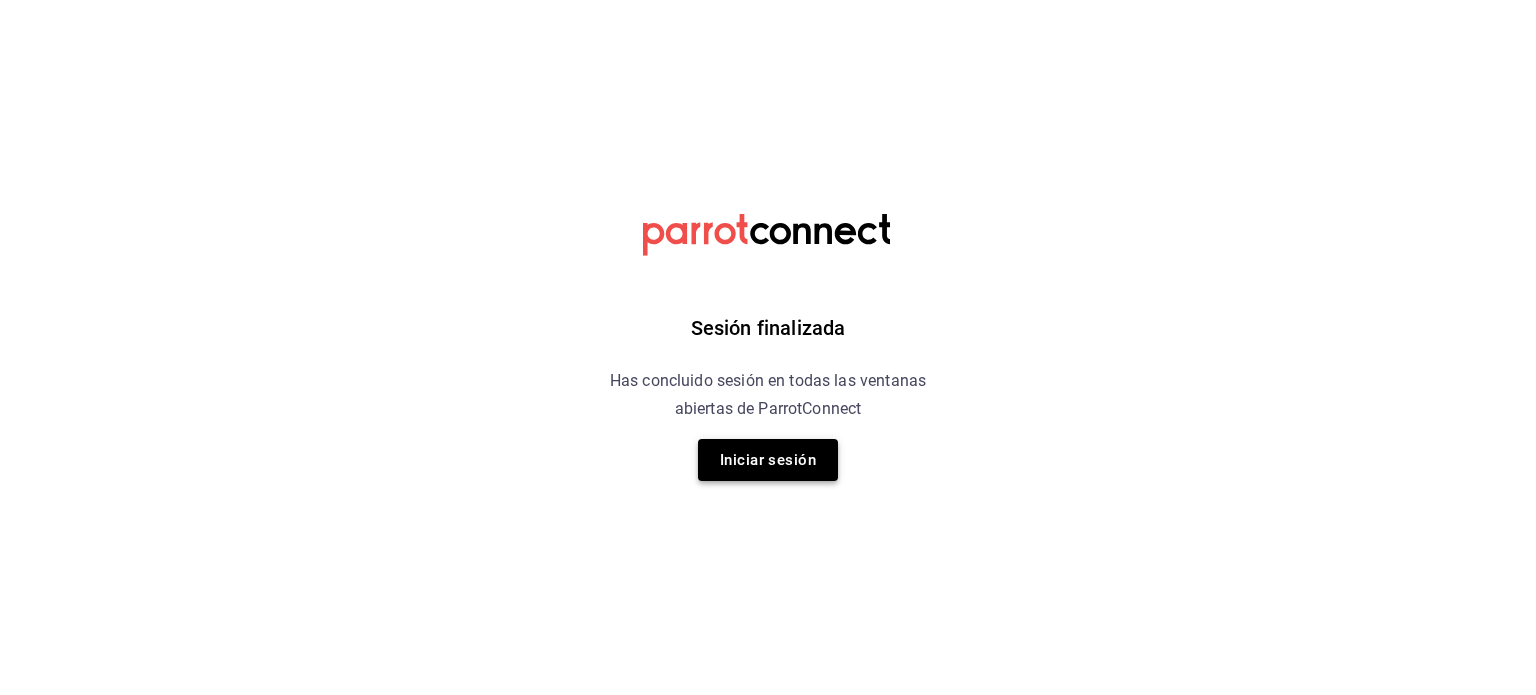 click on "Iniciar sesión" at bounding box center (768, 460) 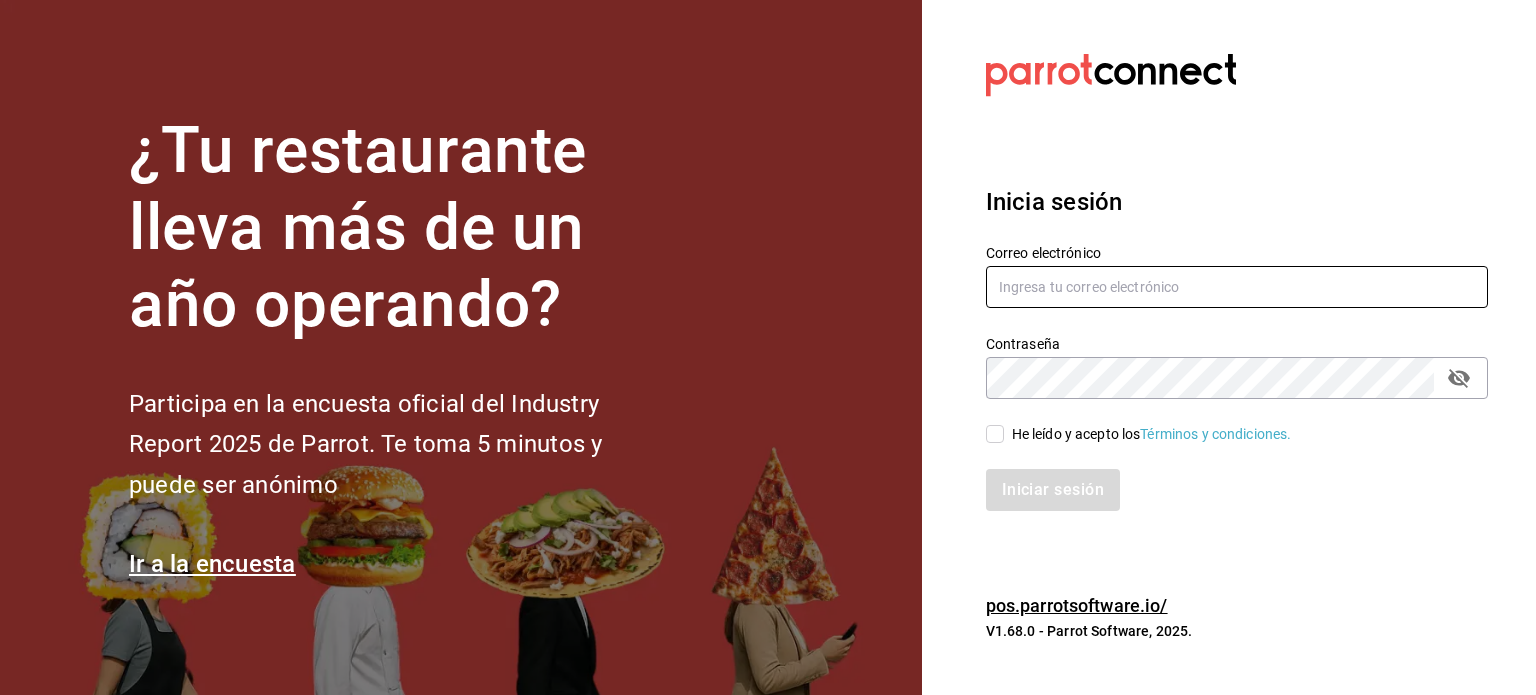 type on "[USERNAME]@[DOMAIN].com" 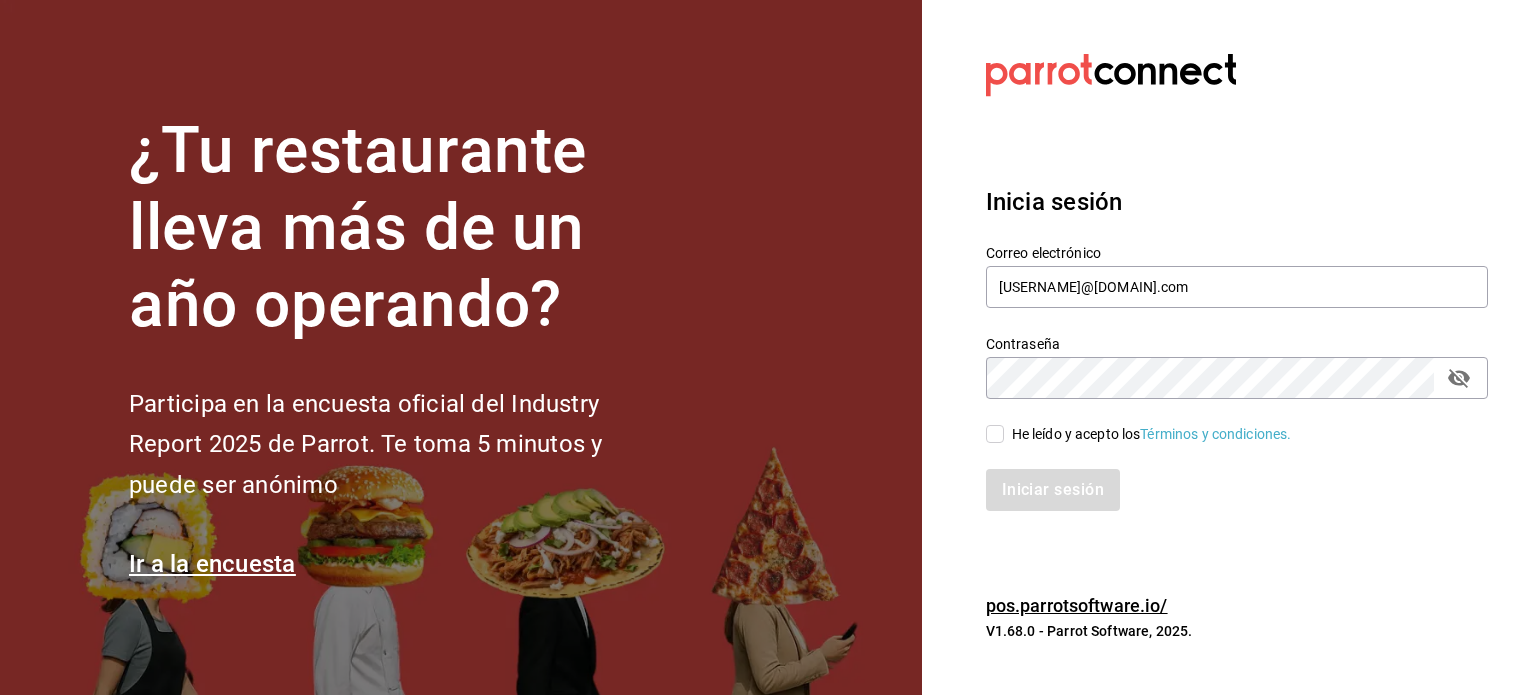click on "He leído y acepto los  Términos y condiciones." at bounding box center (995, 434) 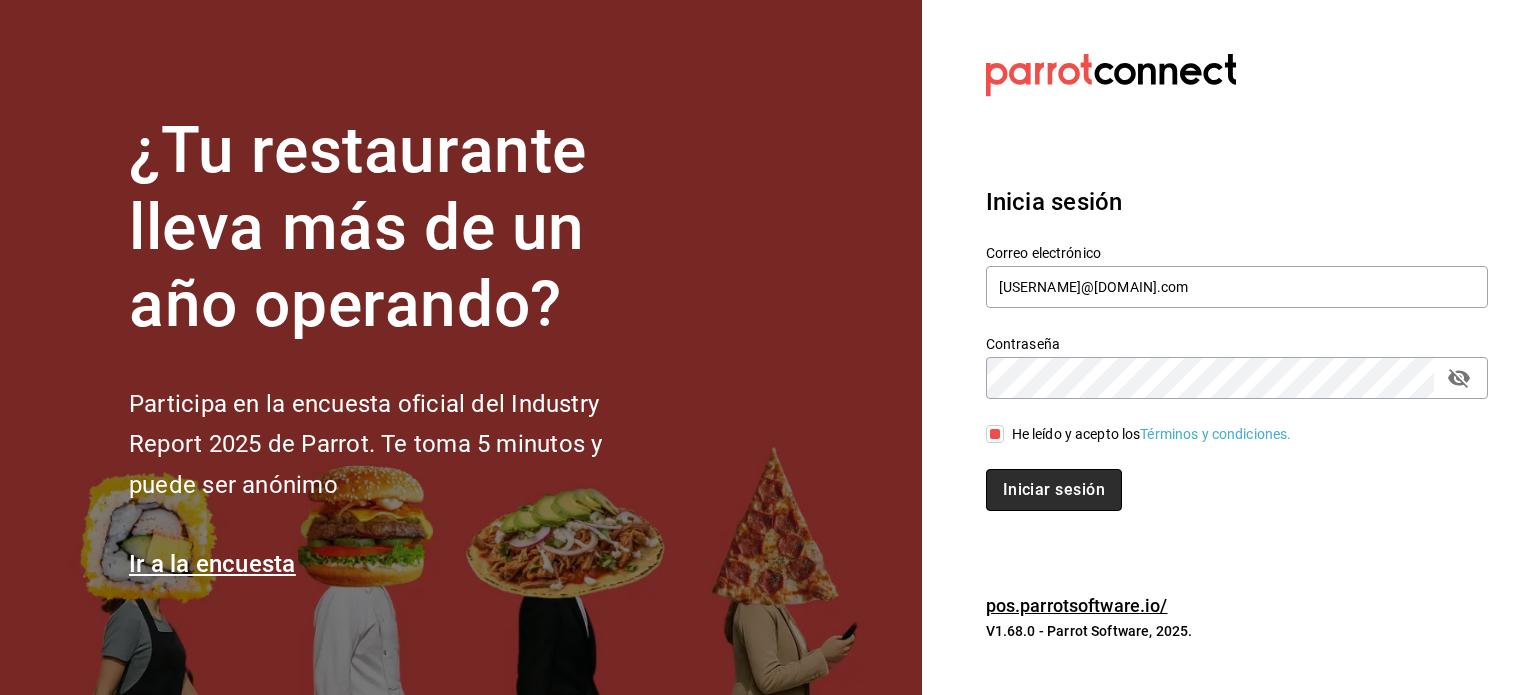 click on "Iniciar sesión" at bounding box center [1054, 490] 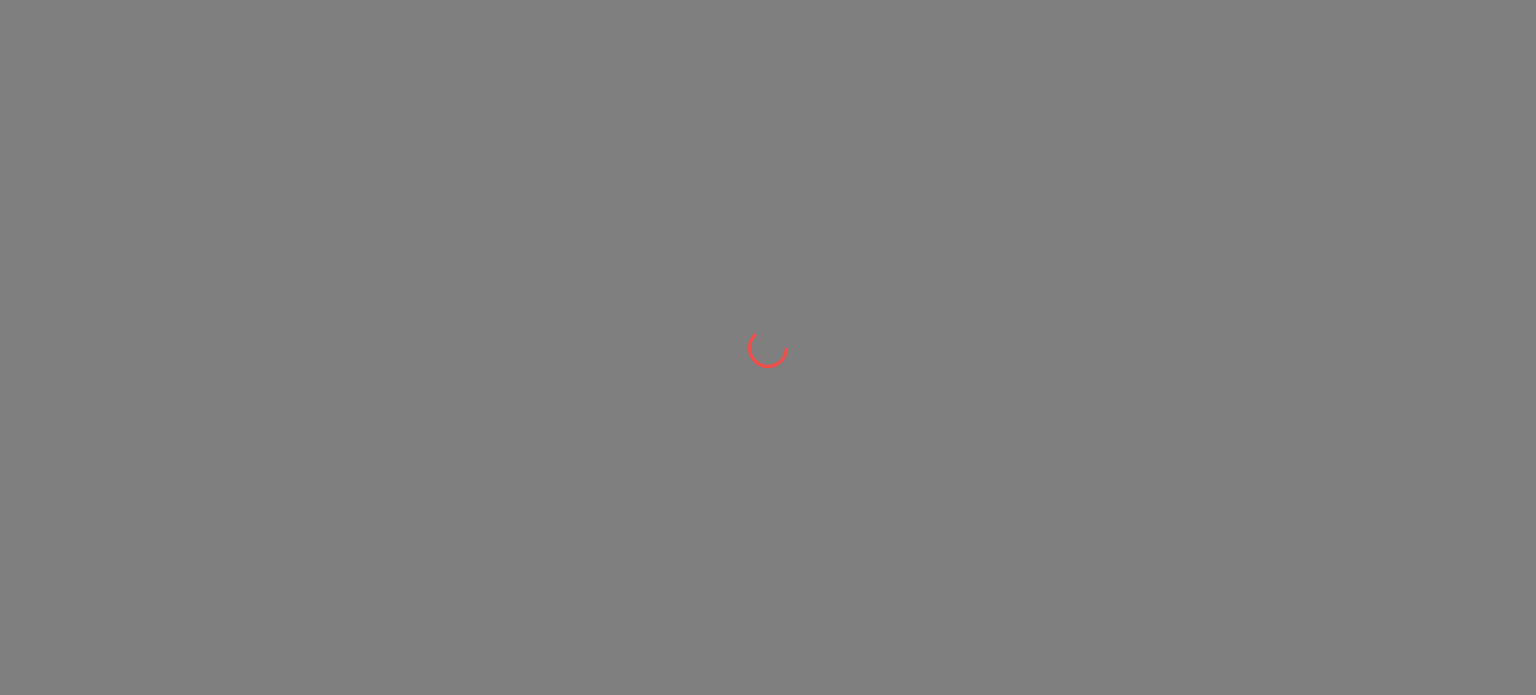 scroll, scrollTop: 0, scrollLeft: 0, axis: both 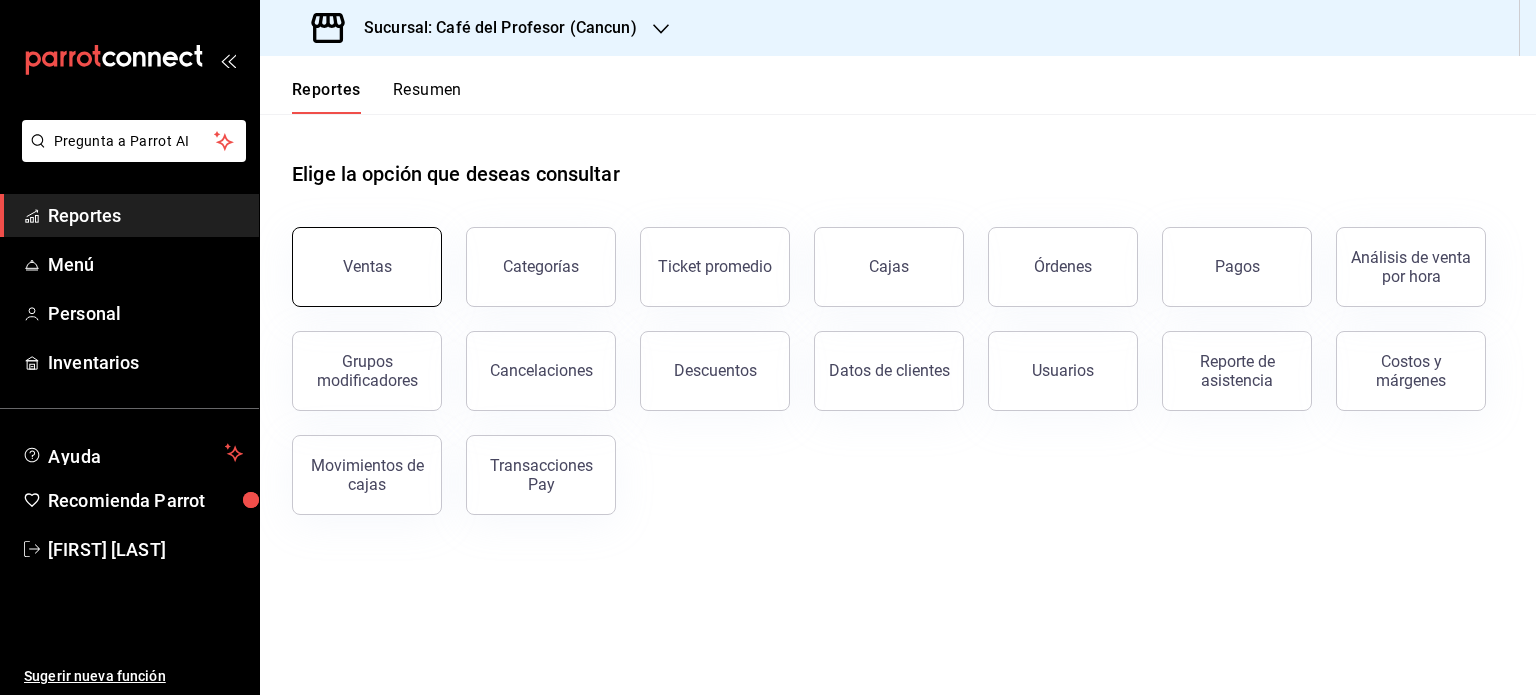 click on "Ventas" at bounding box center [367, 267] 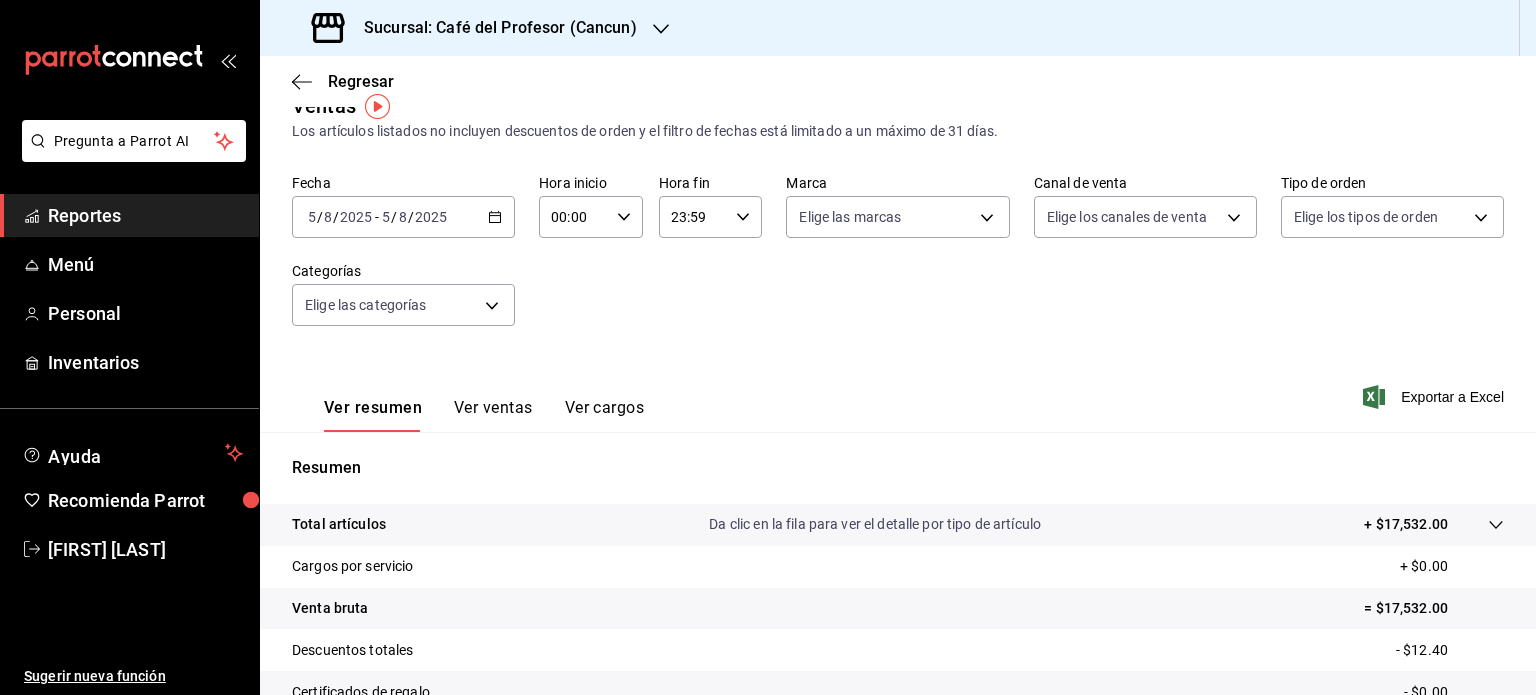 scroll, scrollTop: 0, scrollLeft: 0, axis: both 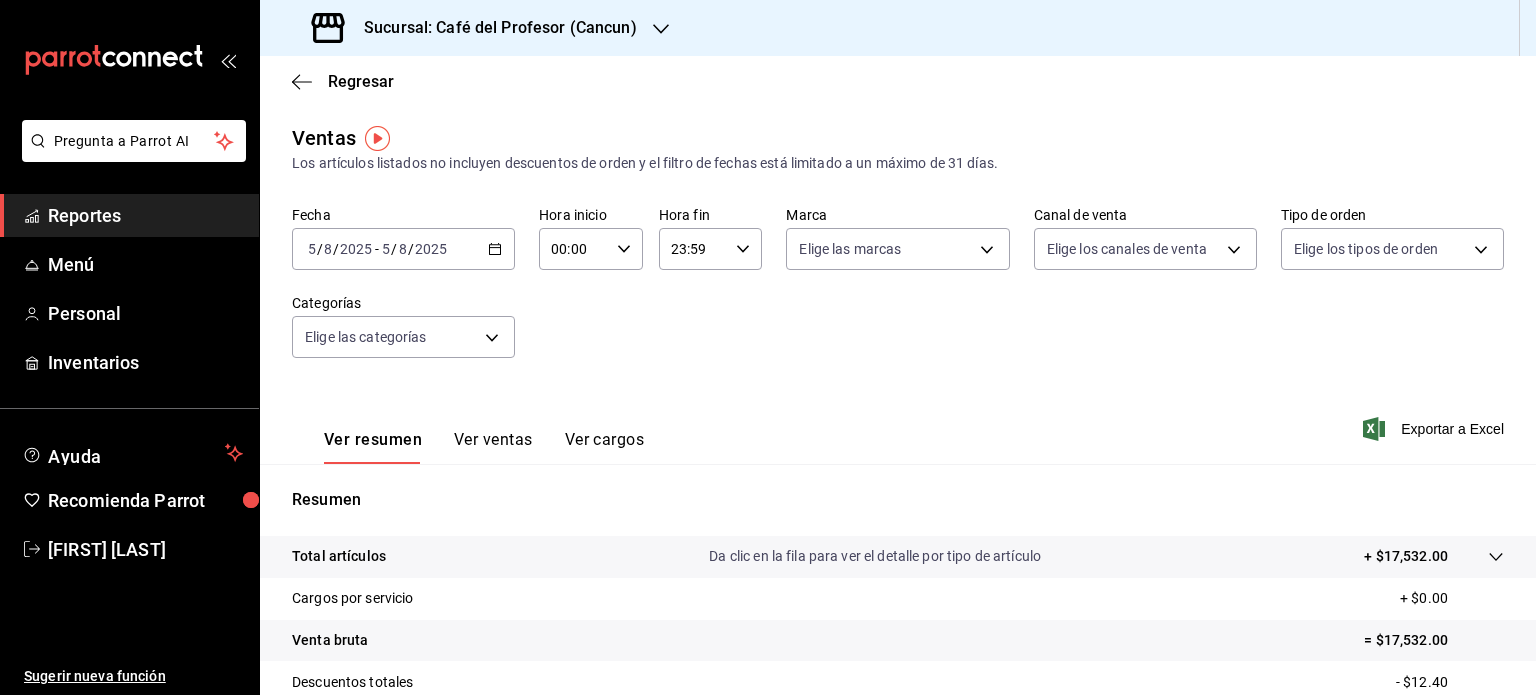 click 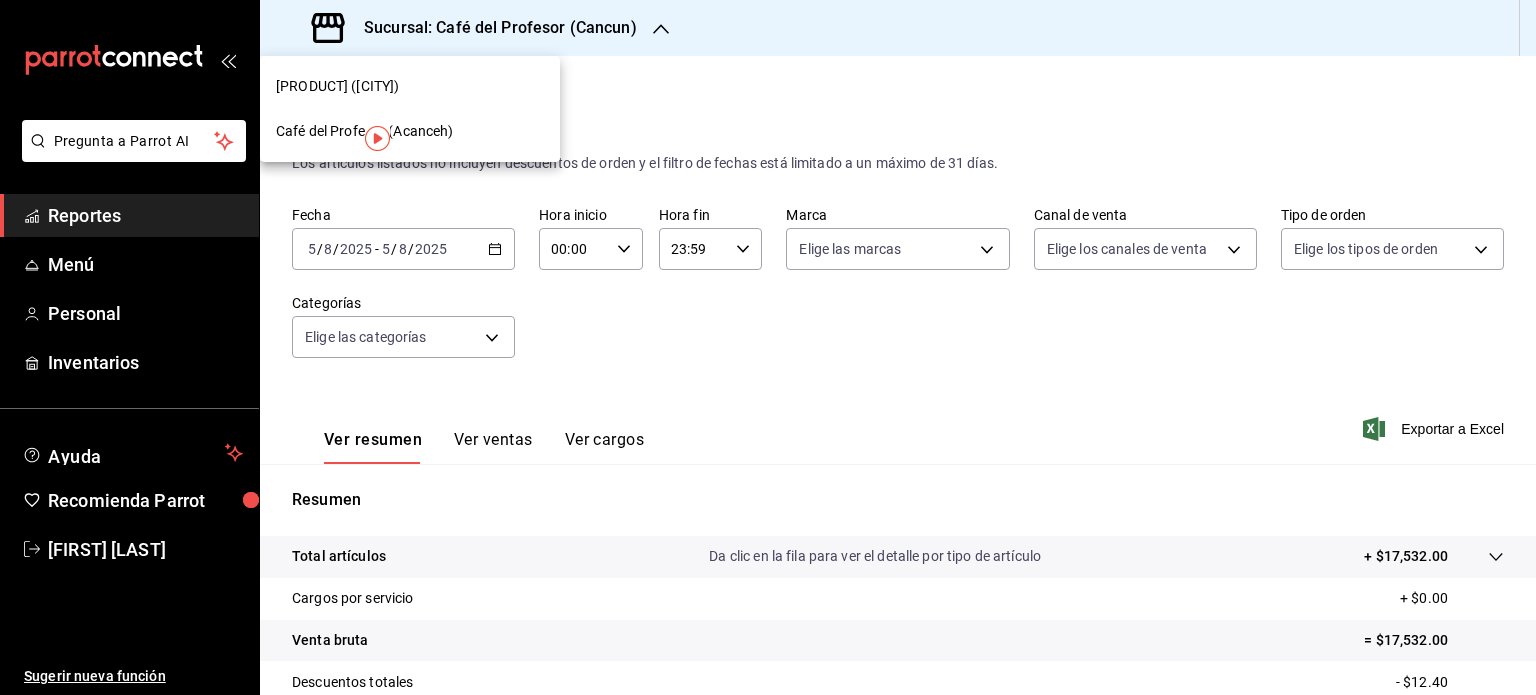 click on "Café del Profesor (Acanceh)" at bounding box center [410, 131] 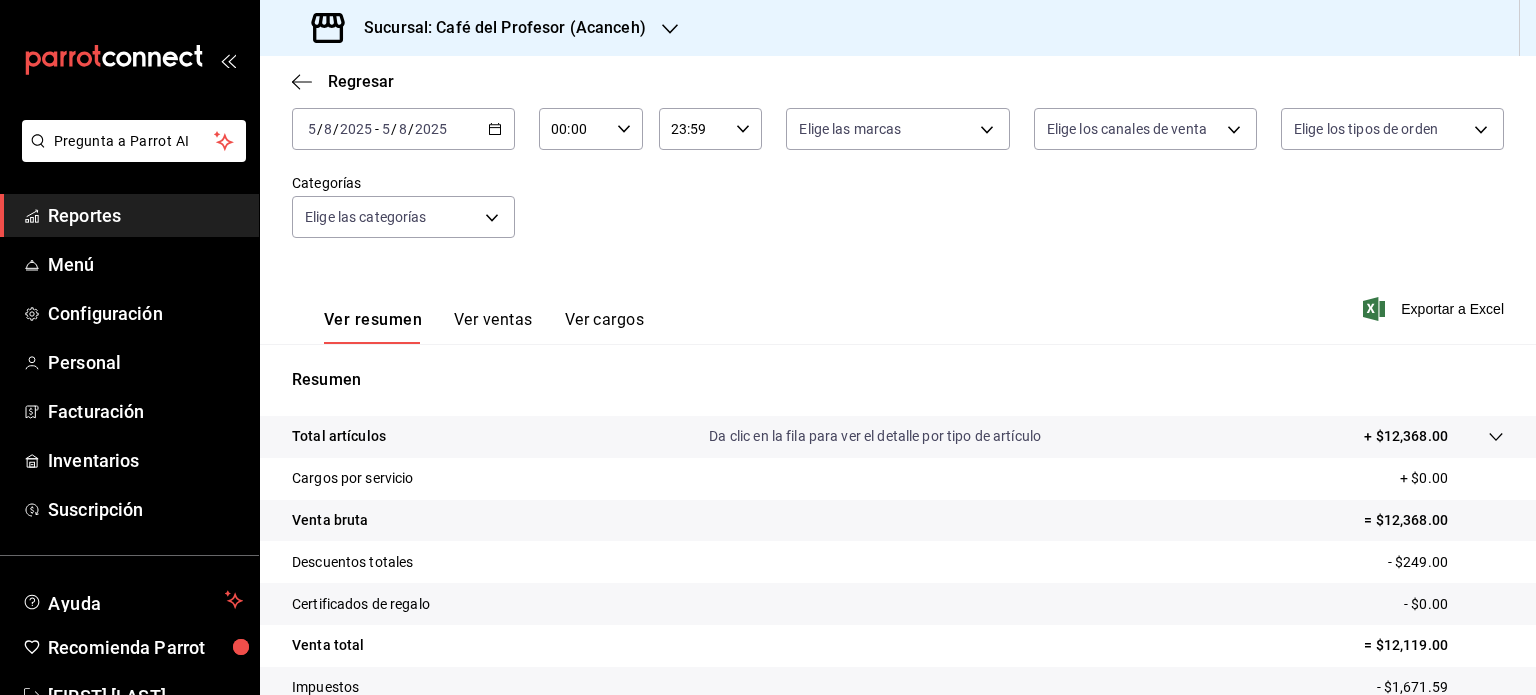 scroll, scrollTop: 0, scrollLeft: 0, axis: both 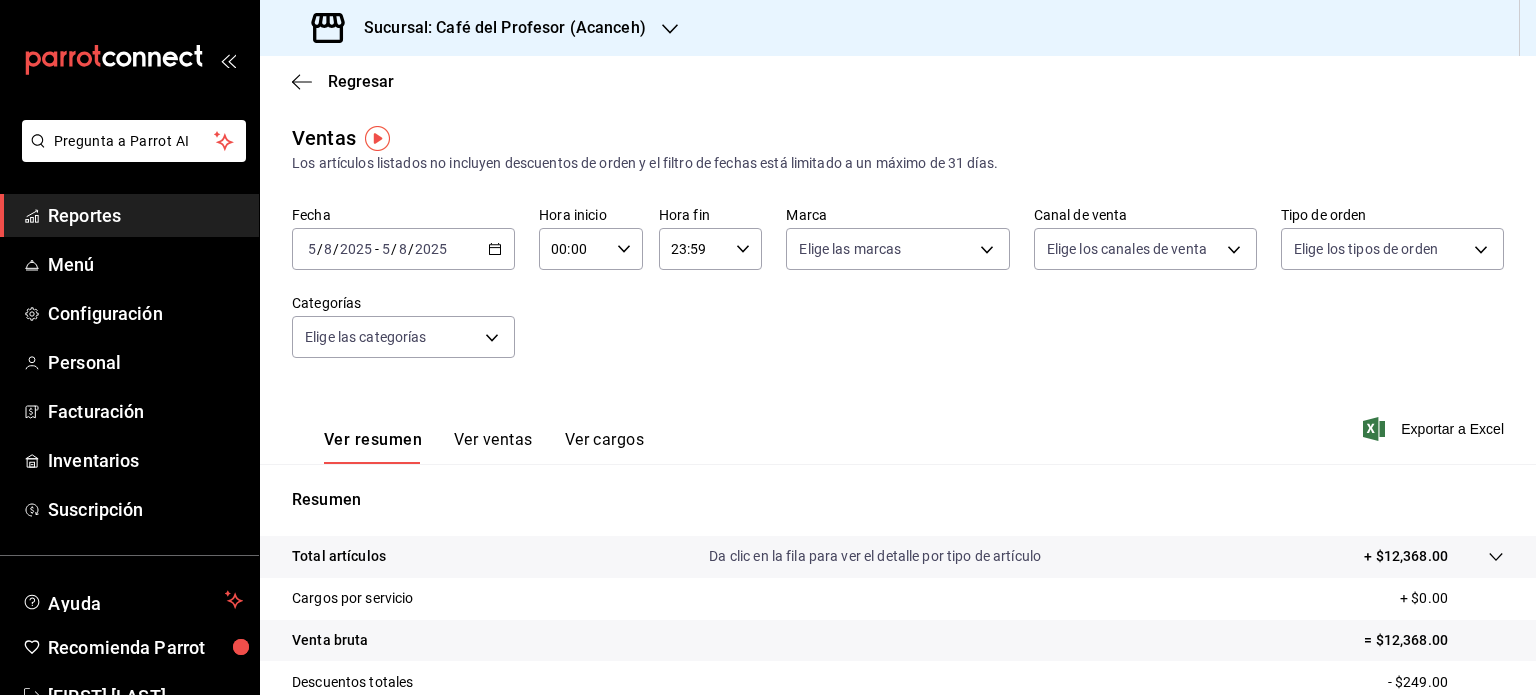 click 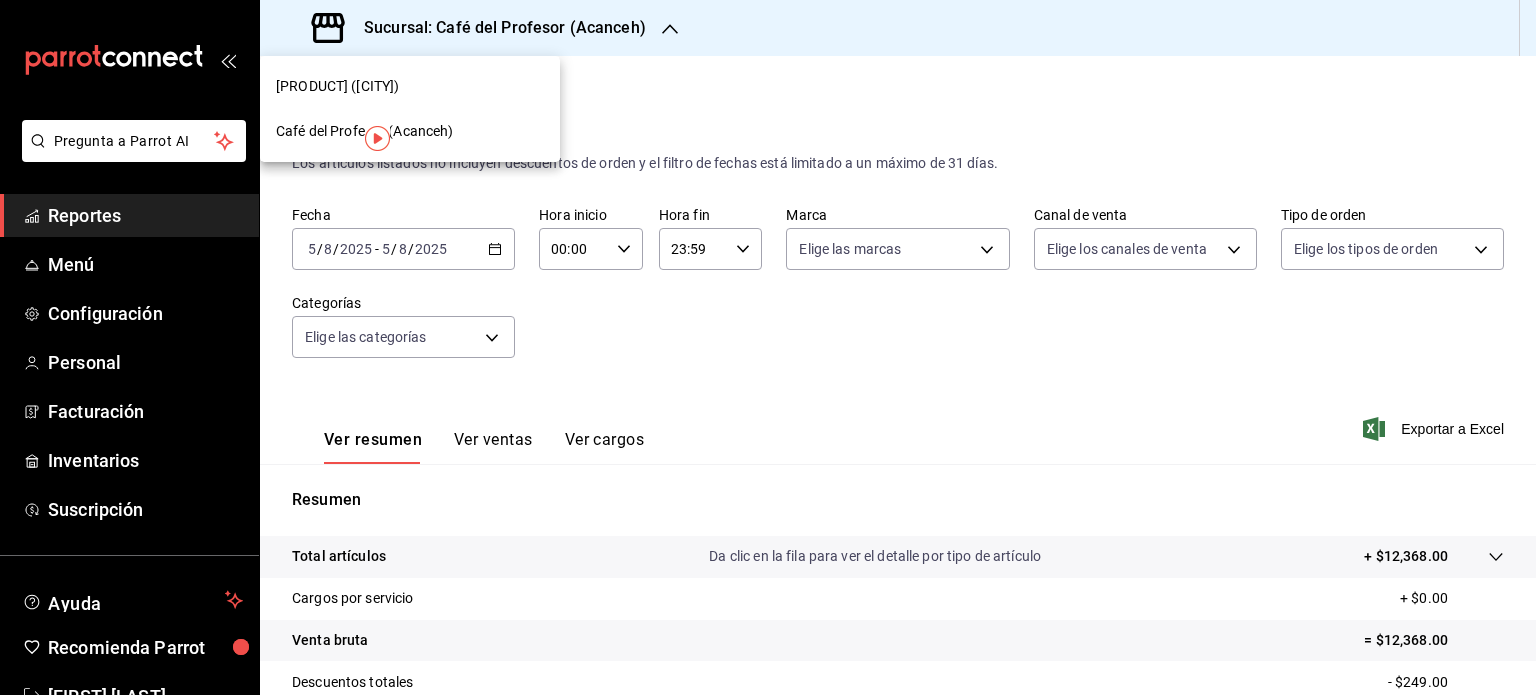 click on "[PRODUCT] ([CITY])" at bounding box center (410, 86) 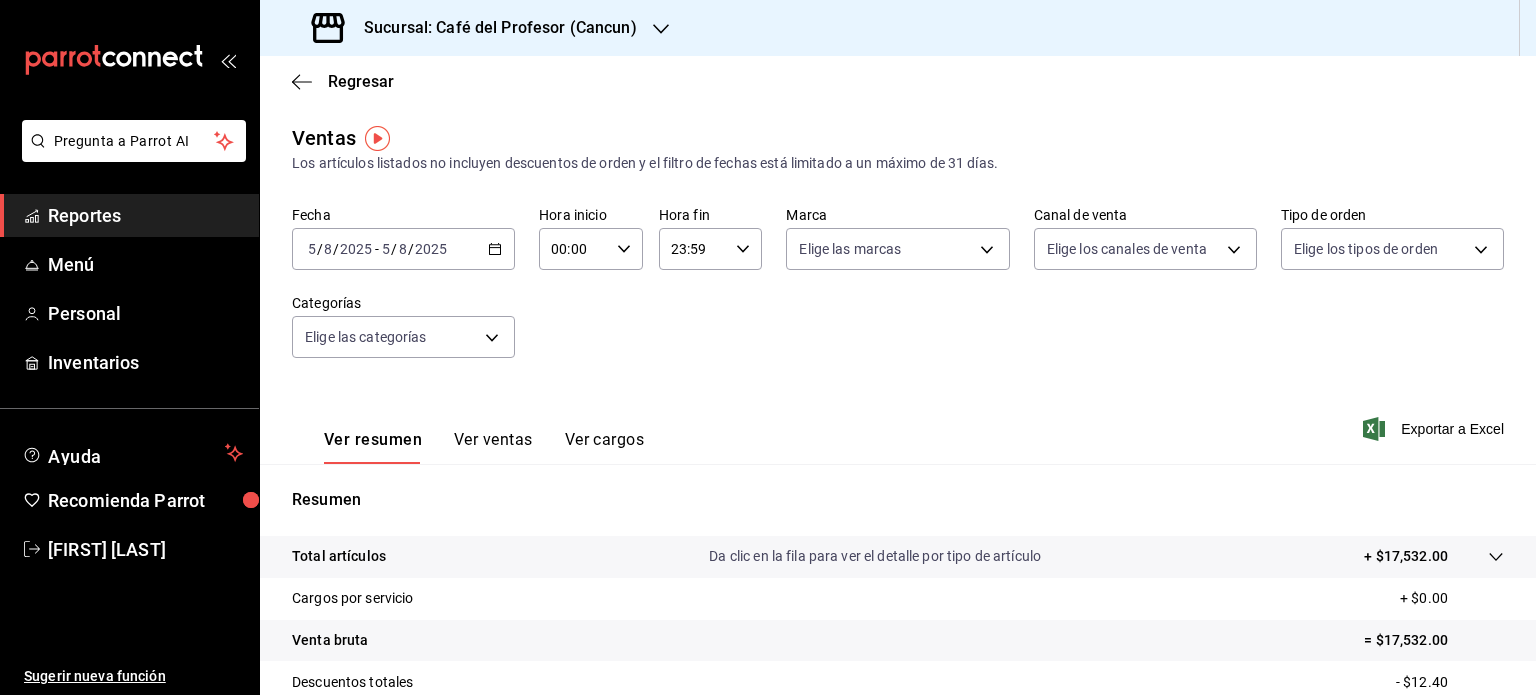 click on "2025-08-05 5 / 8 / 2025 - 2025-08-05 5 / 8 / 2025" at bounding box center (403, 249) 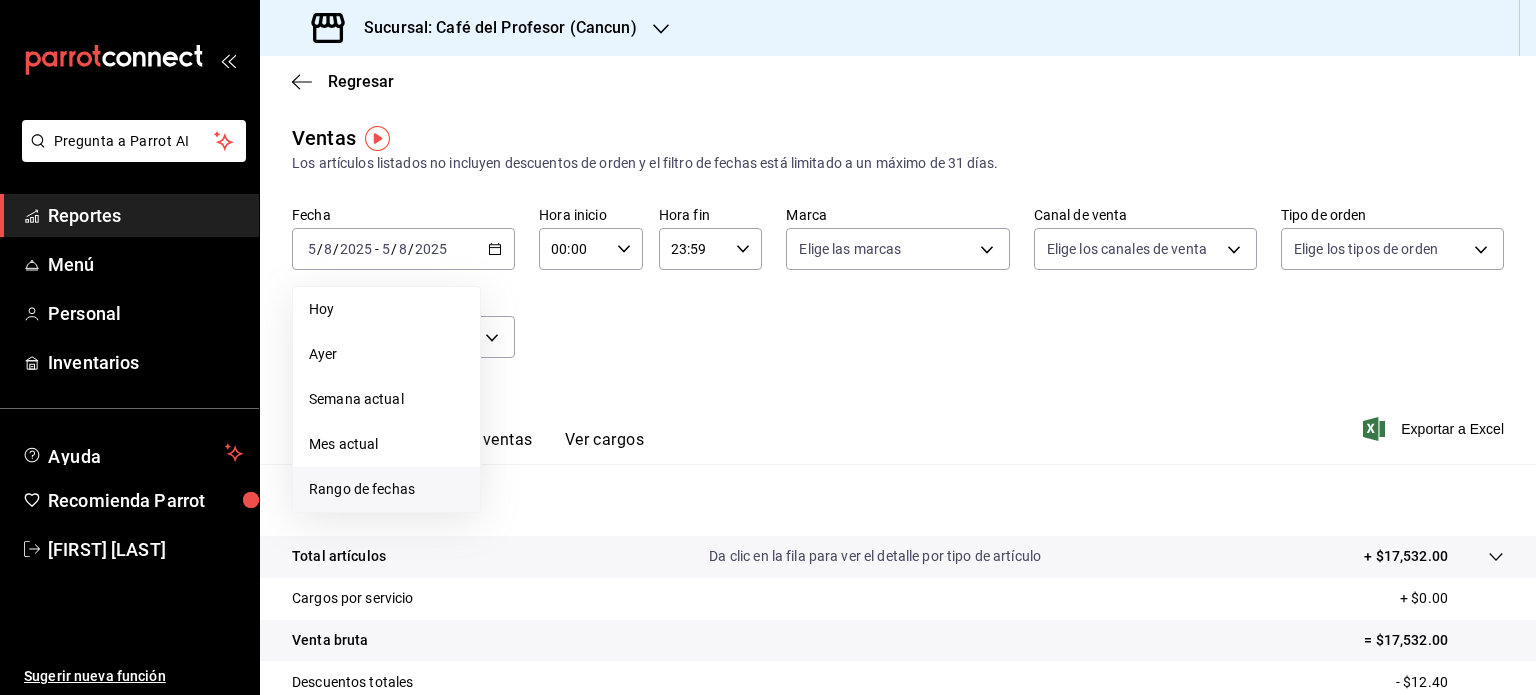 click on "Rango de fechas" at bounding box center (386, 489) 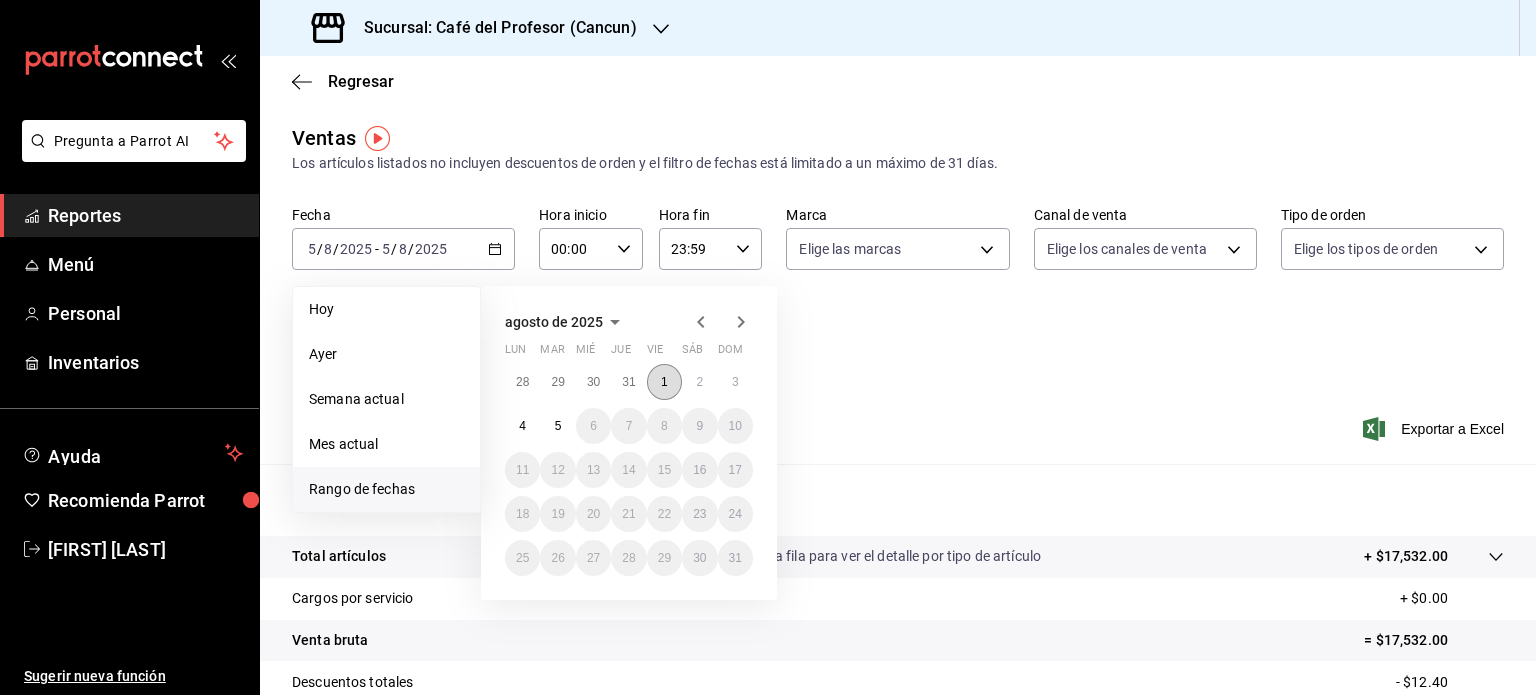 click on "1" at bounding box center [664, 382] 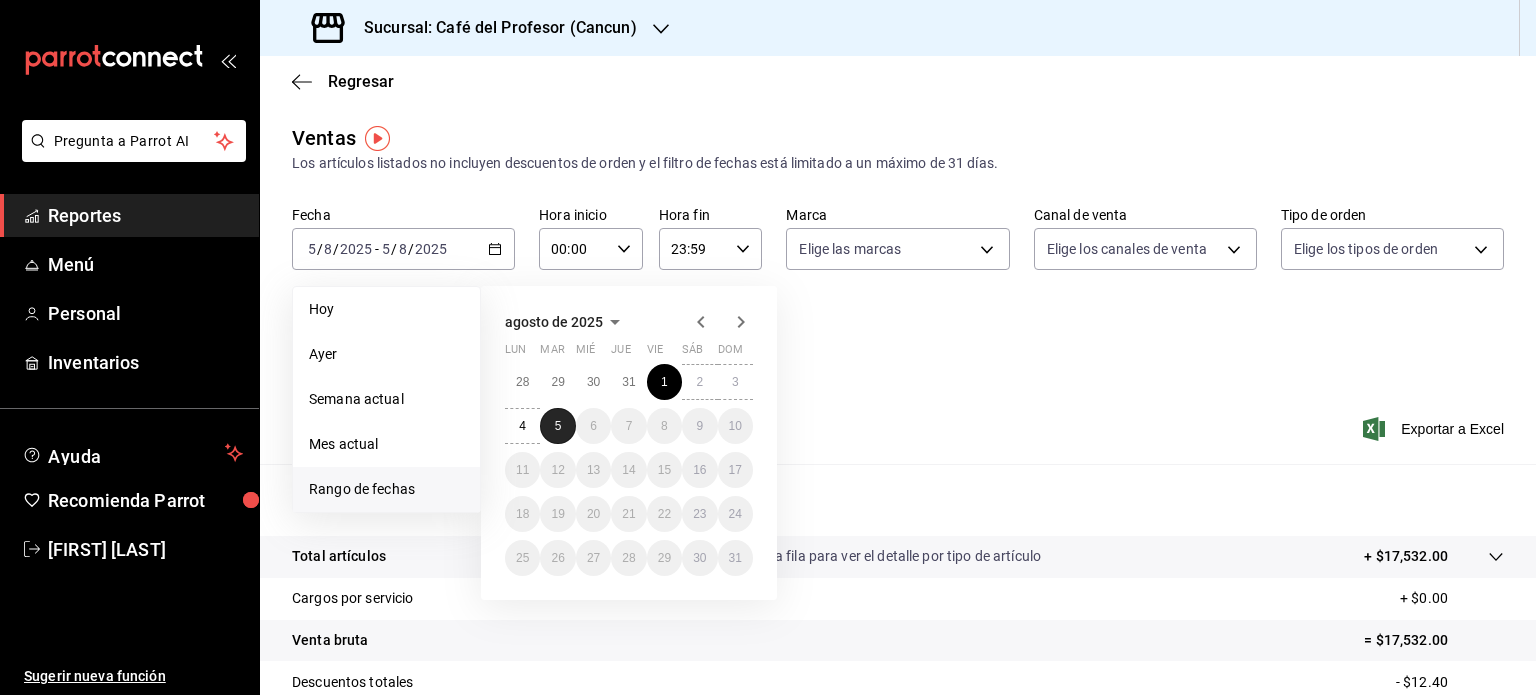 click on "5" at bounding box center (557, 426) 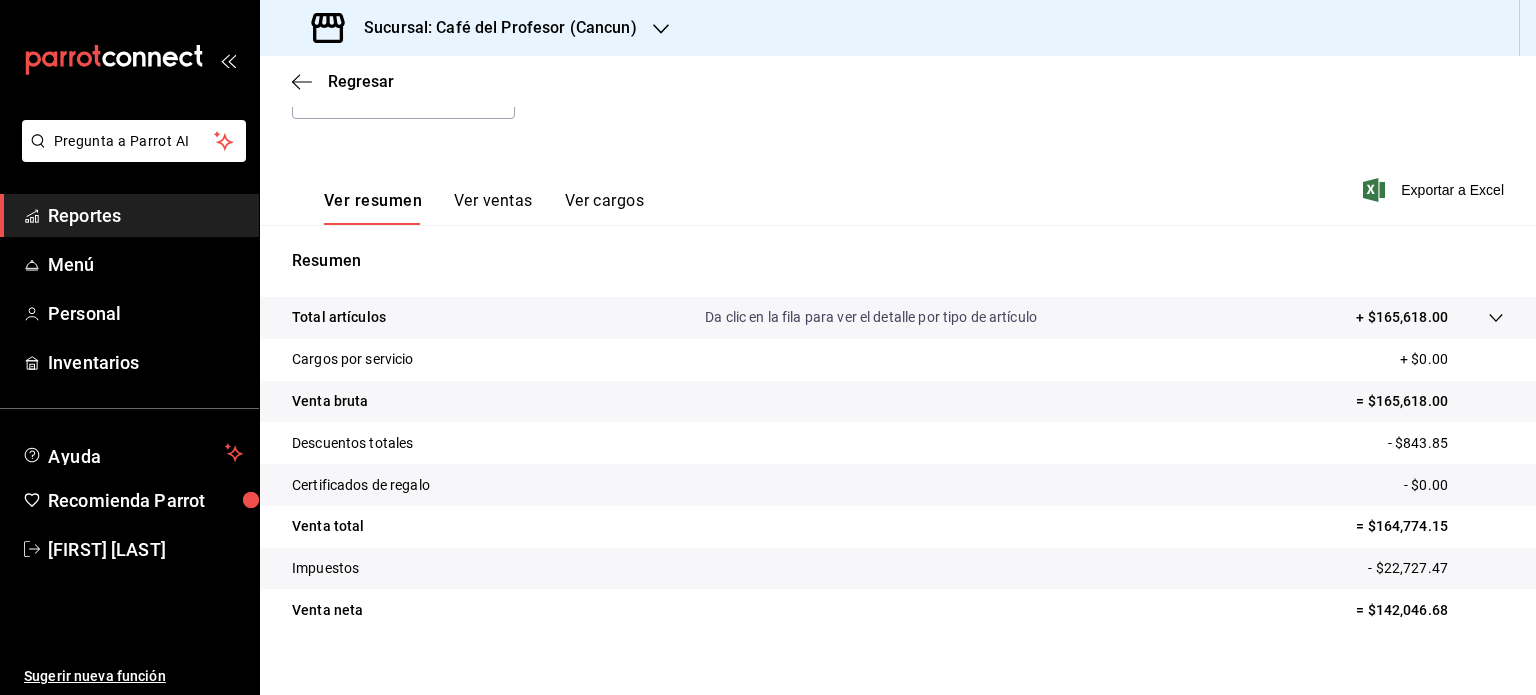 scroll, scrollTop: 263, scrollLeft: 0, axis: vertical 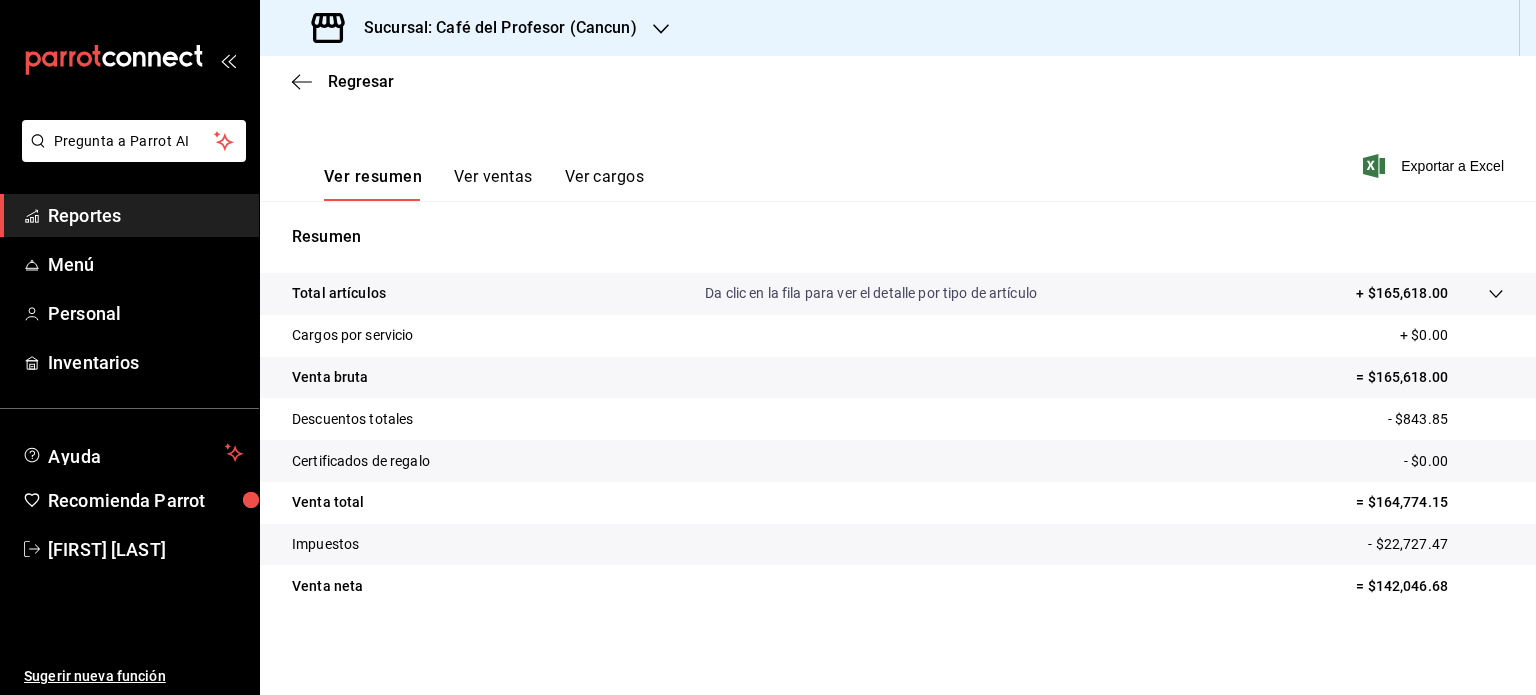 click 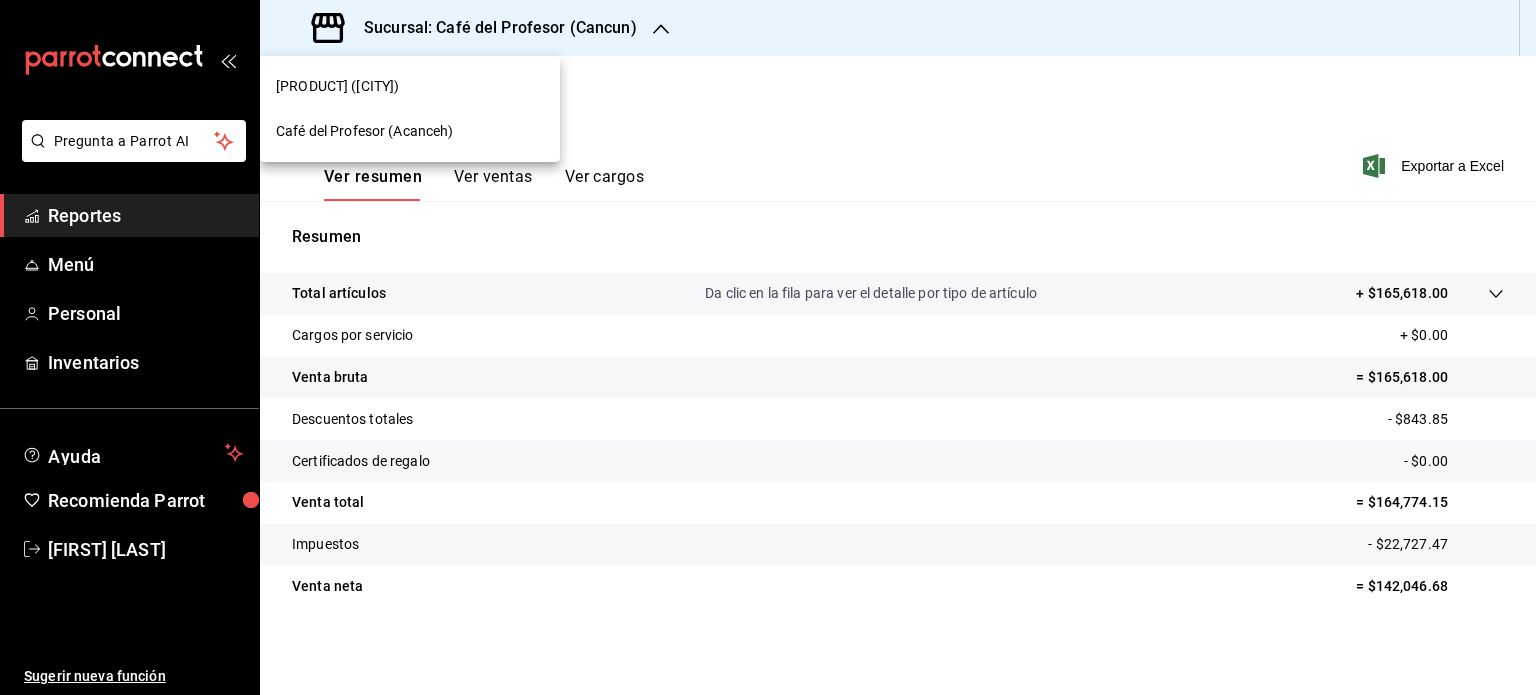 click on "Café del Profesor (Acanceh)" at bounding box center [410, 131] 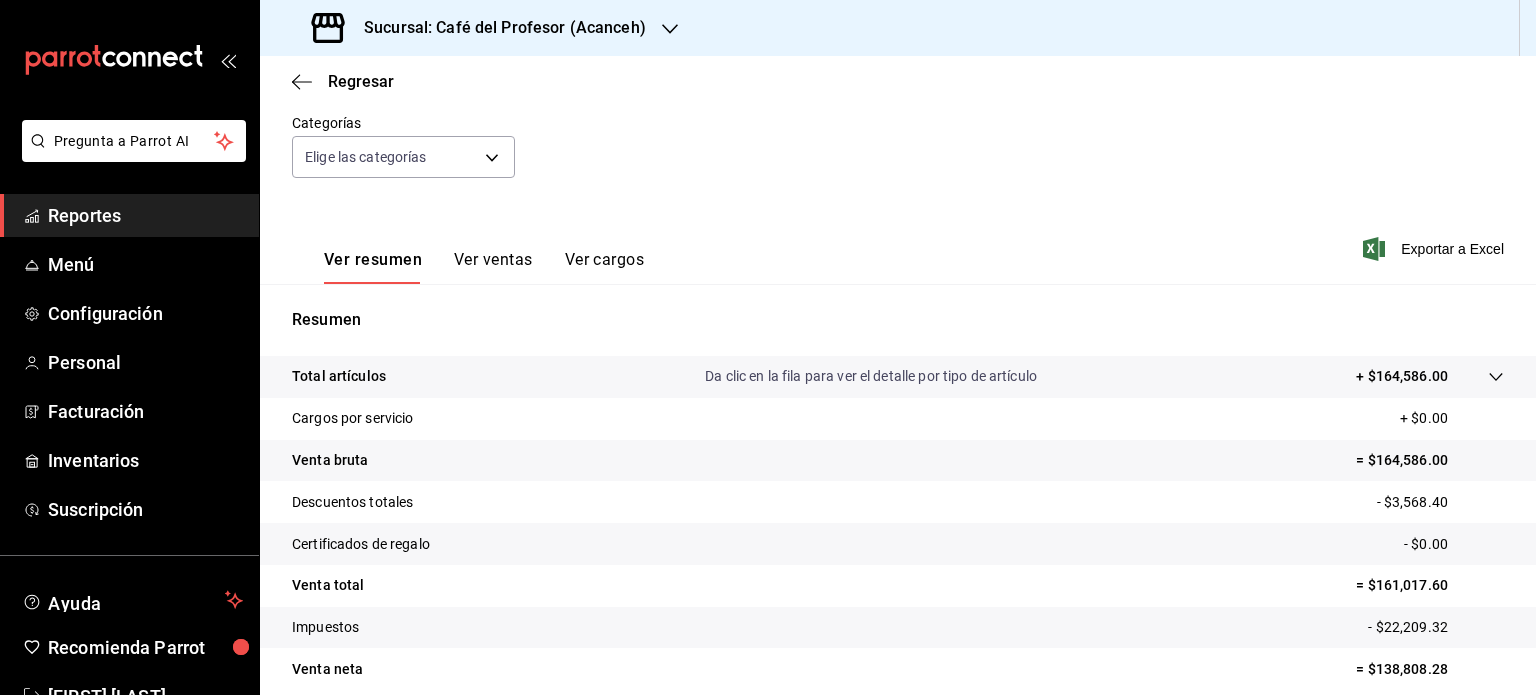 scroll, scrollTop: 0, scrollLeft: 0, axis: both 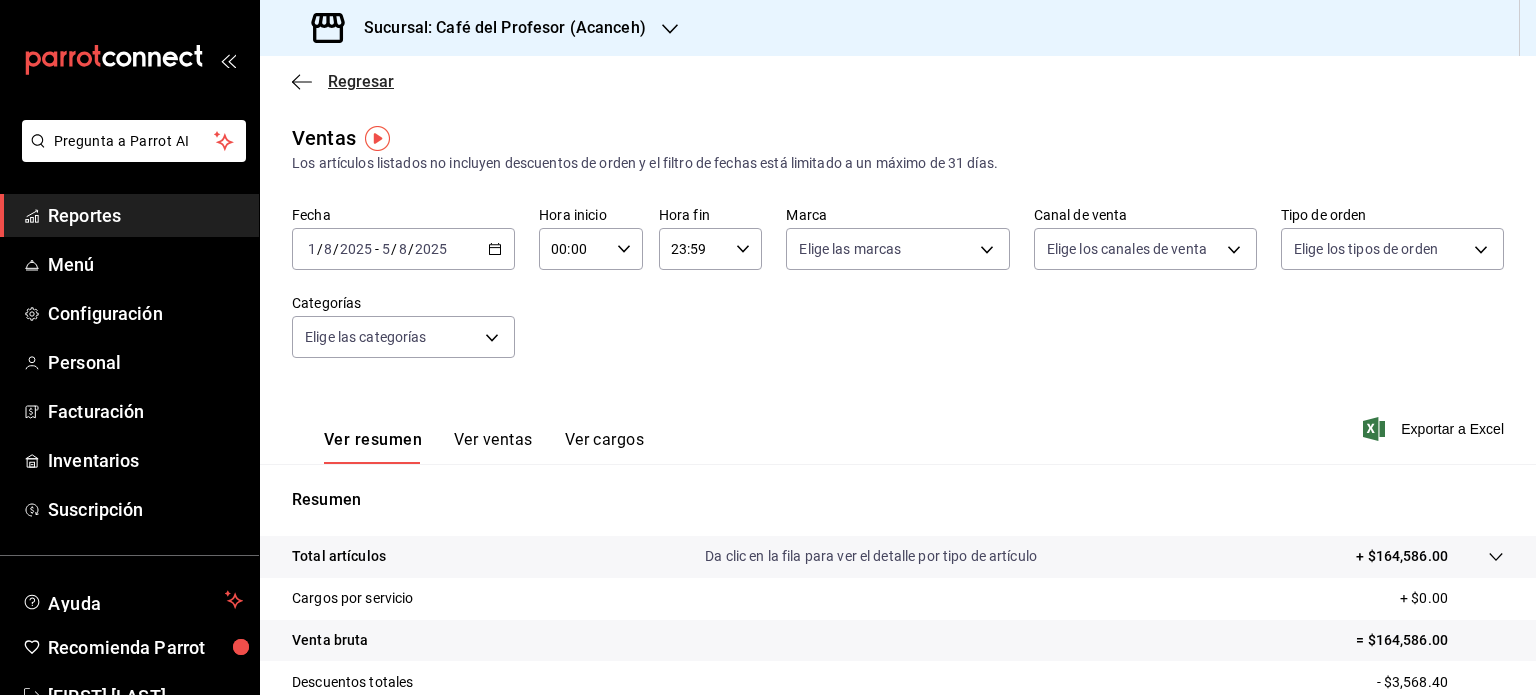 click 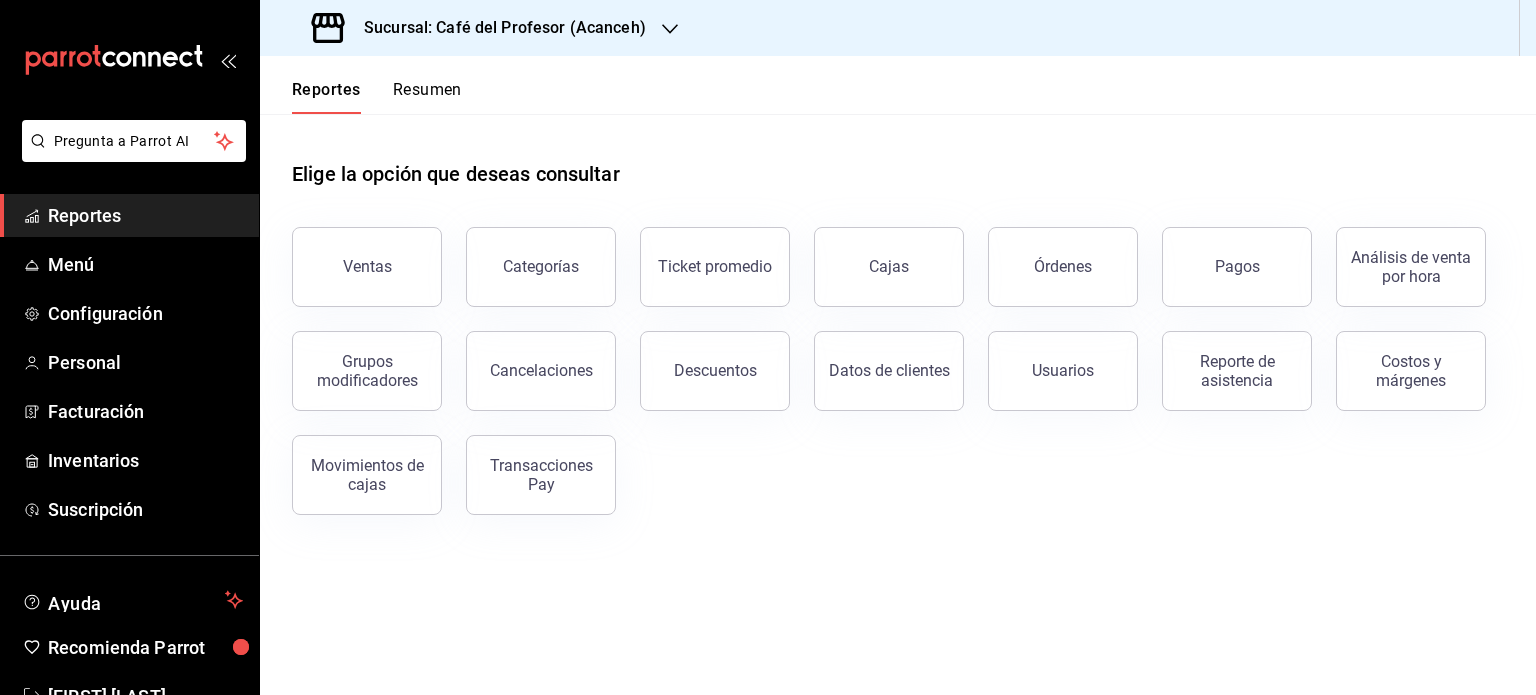 click on "Resumen" at bounding box center (427, 97) 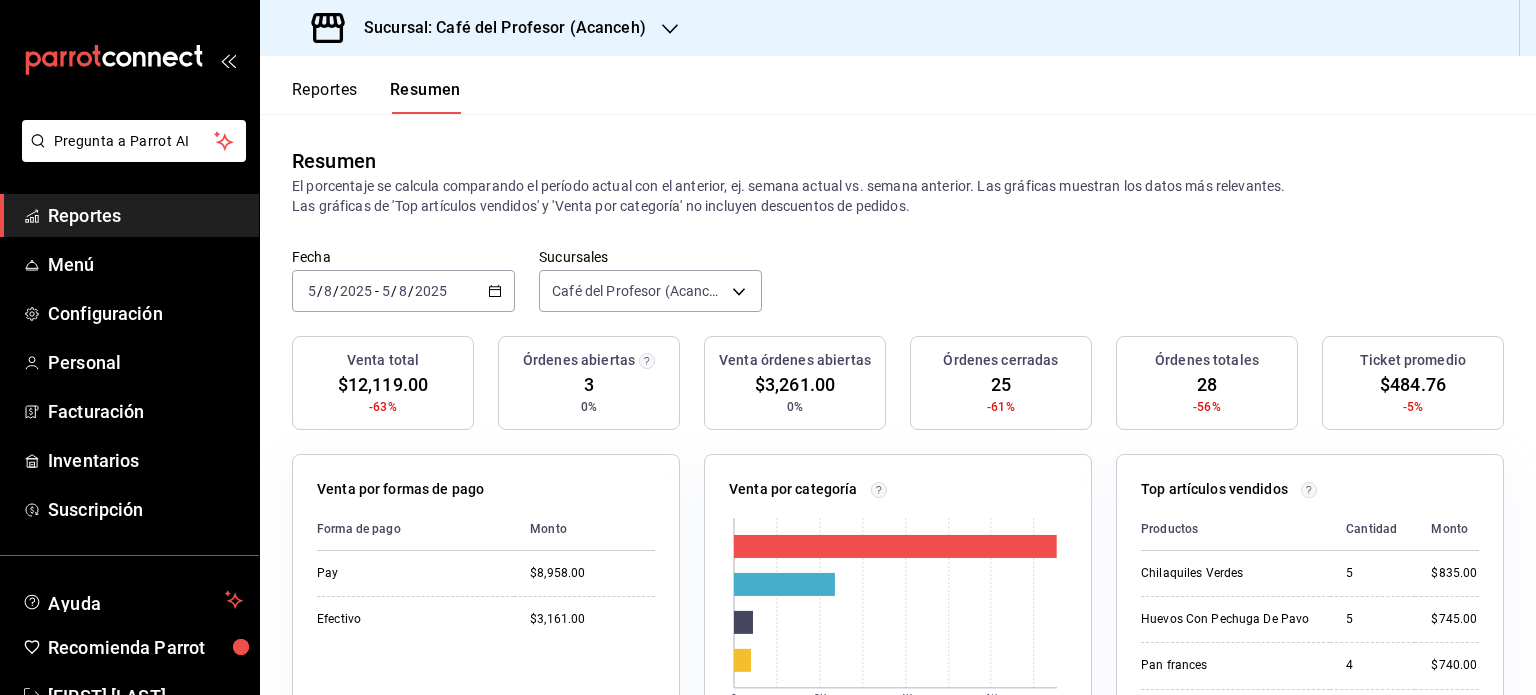 click 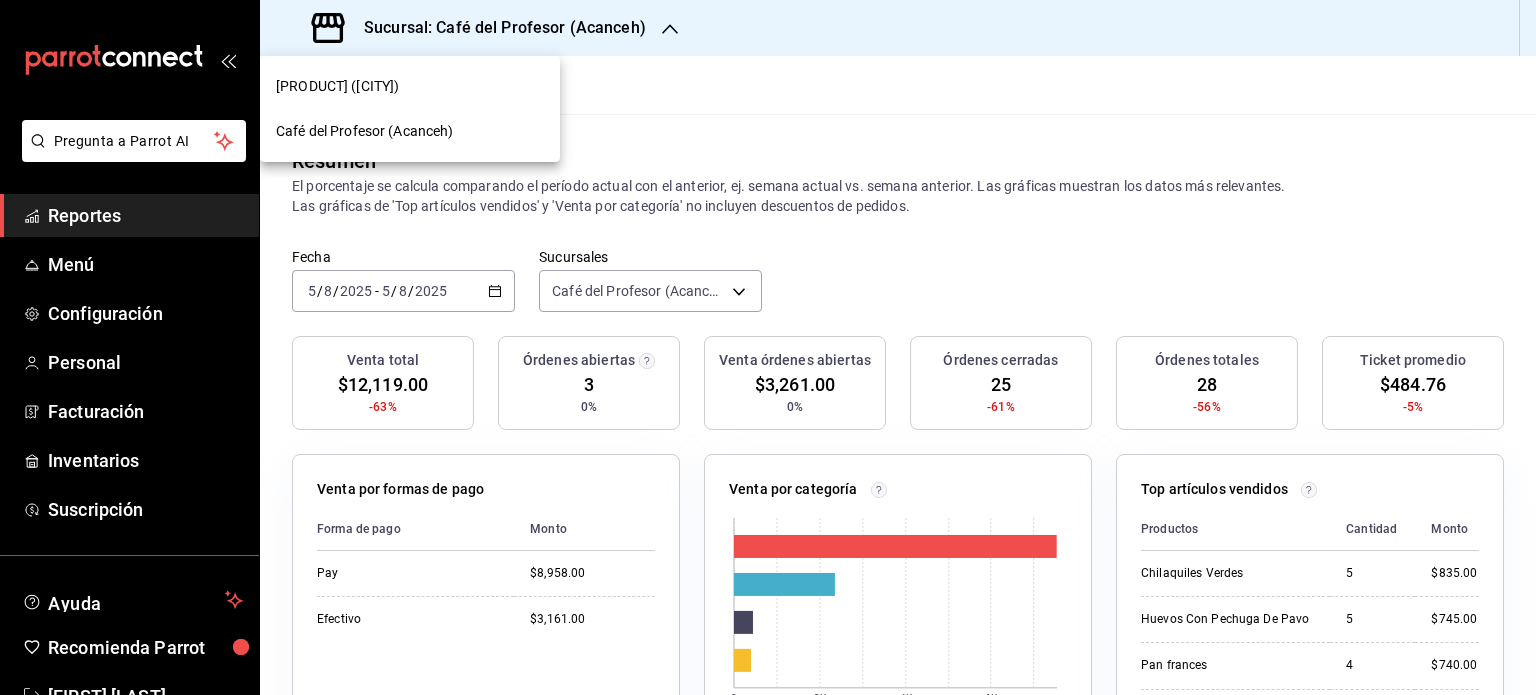 click on "[PRODUCT] ([CITY])" at bounding box center (410, 86) 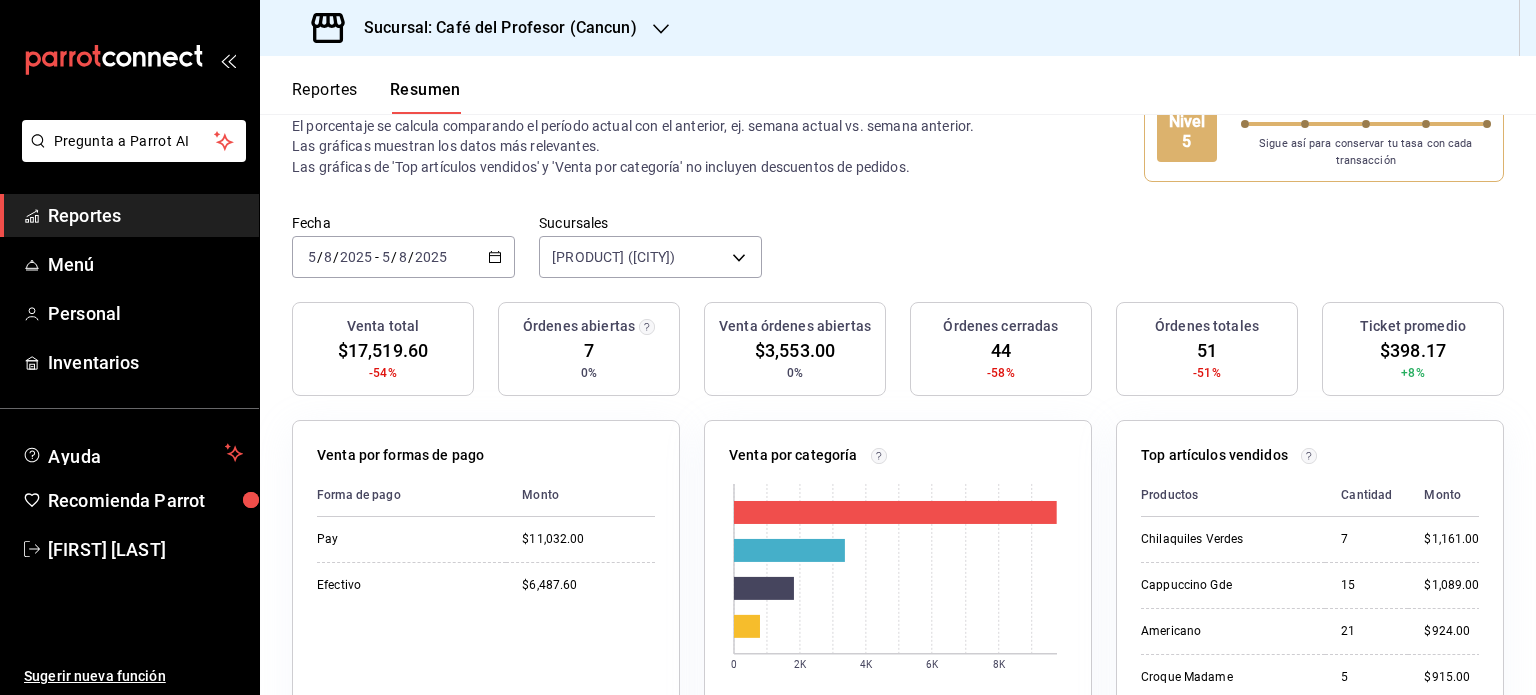 scroll, scrollTop: 46, scrollLeft: 0, axis: vertical 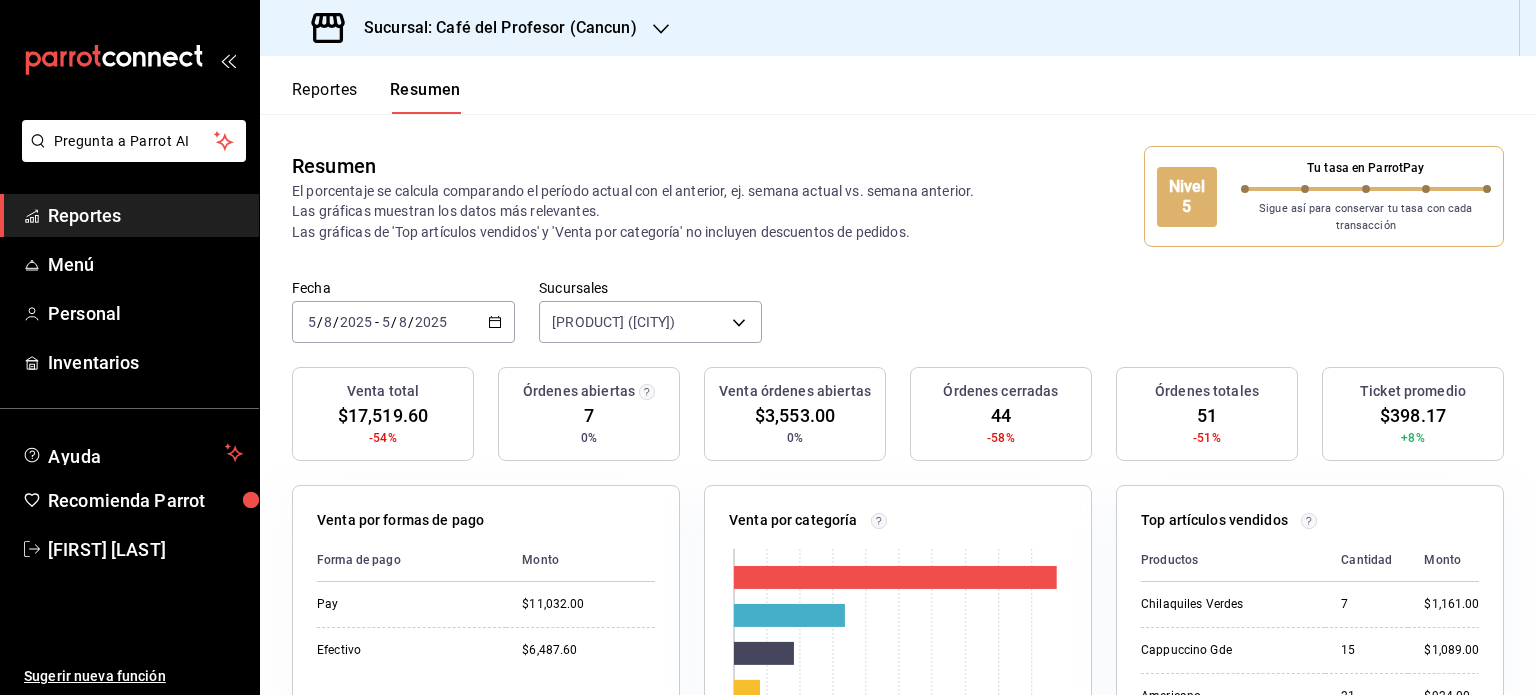 click 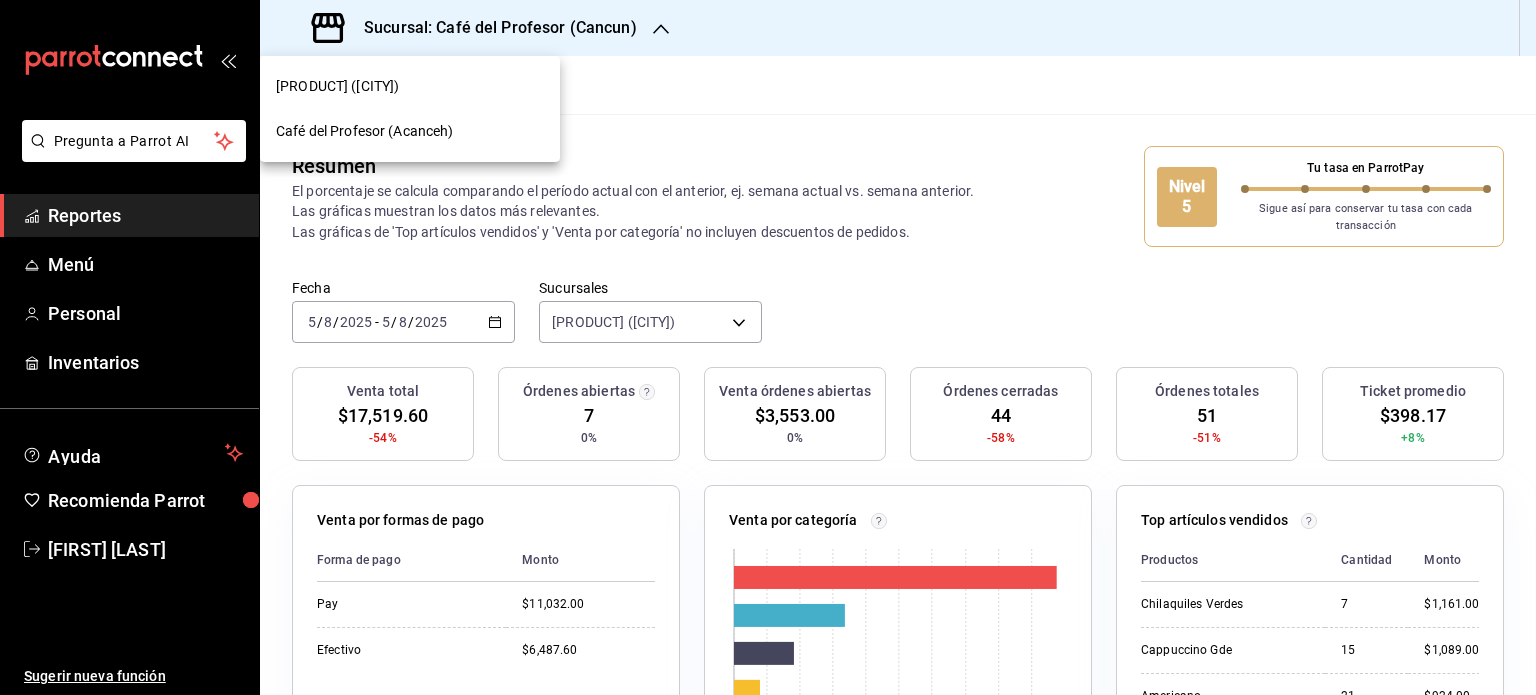 click on "Café del Profesor (Acanceh)" at bounding box center (410, 131) 